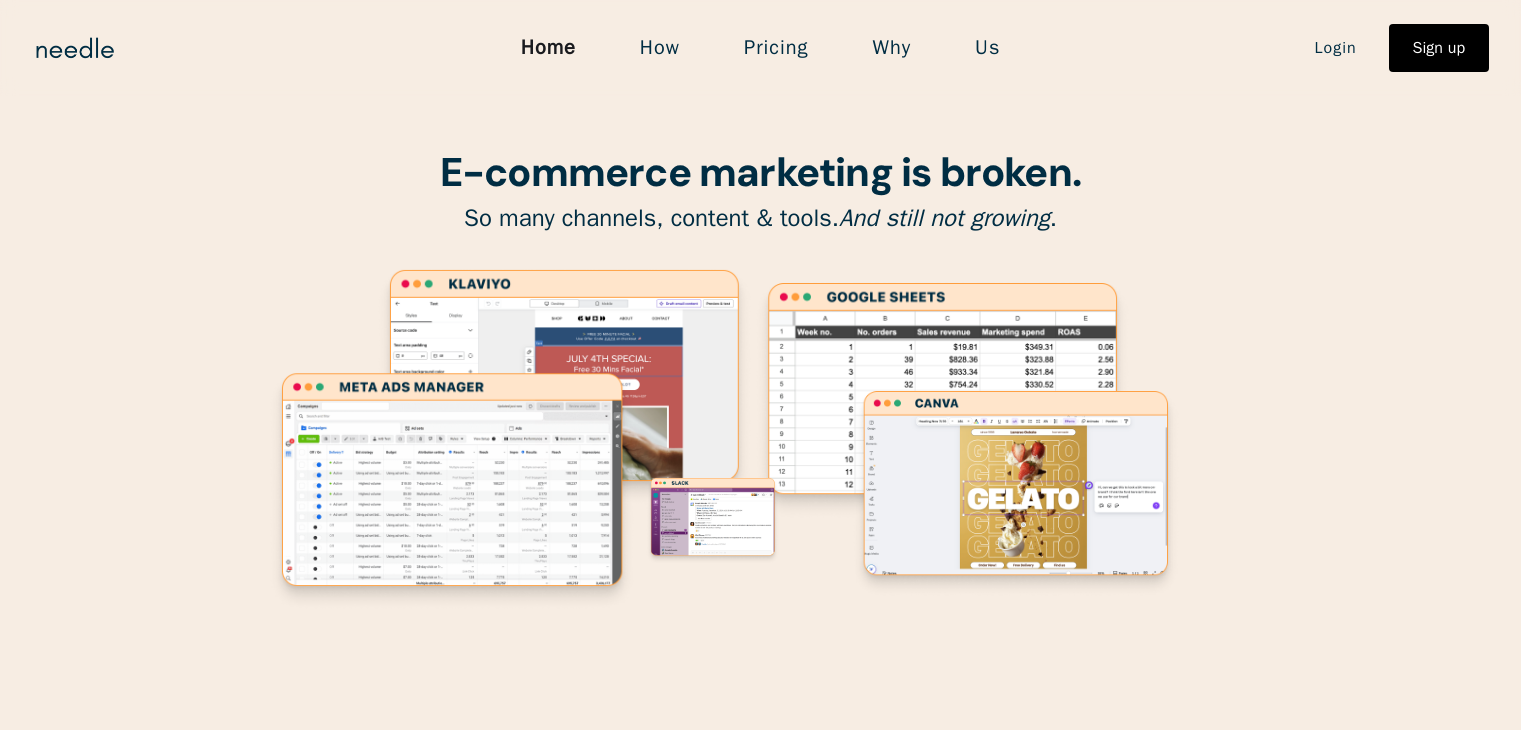 scroll, scrollTop: 0, scrollLeft: 0, axis: both 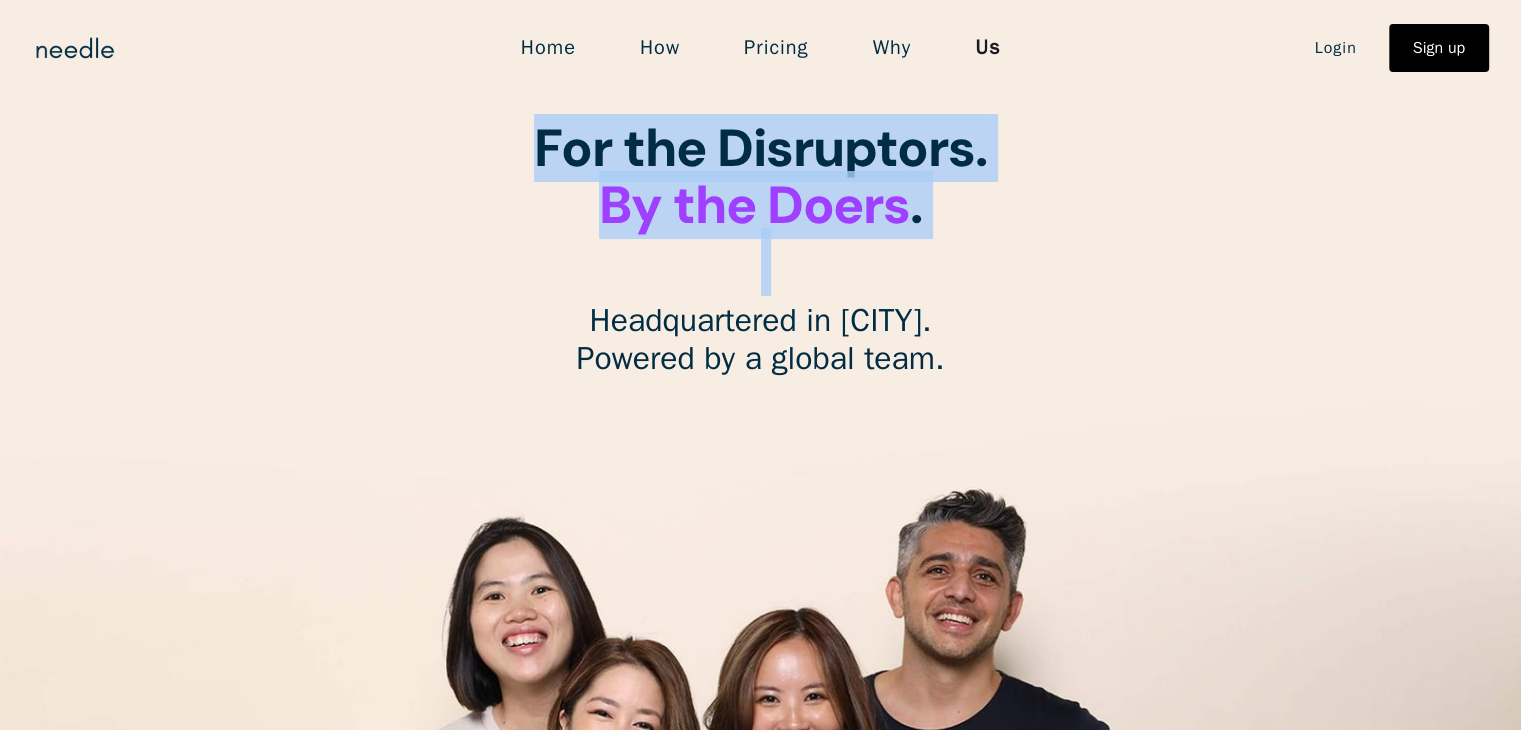 drag, startPoint x: 1509, startPoint y: 9, endPoint x: 1535, endPoint y: 67, distance: 63.560993 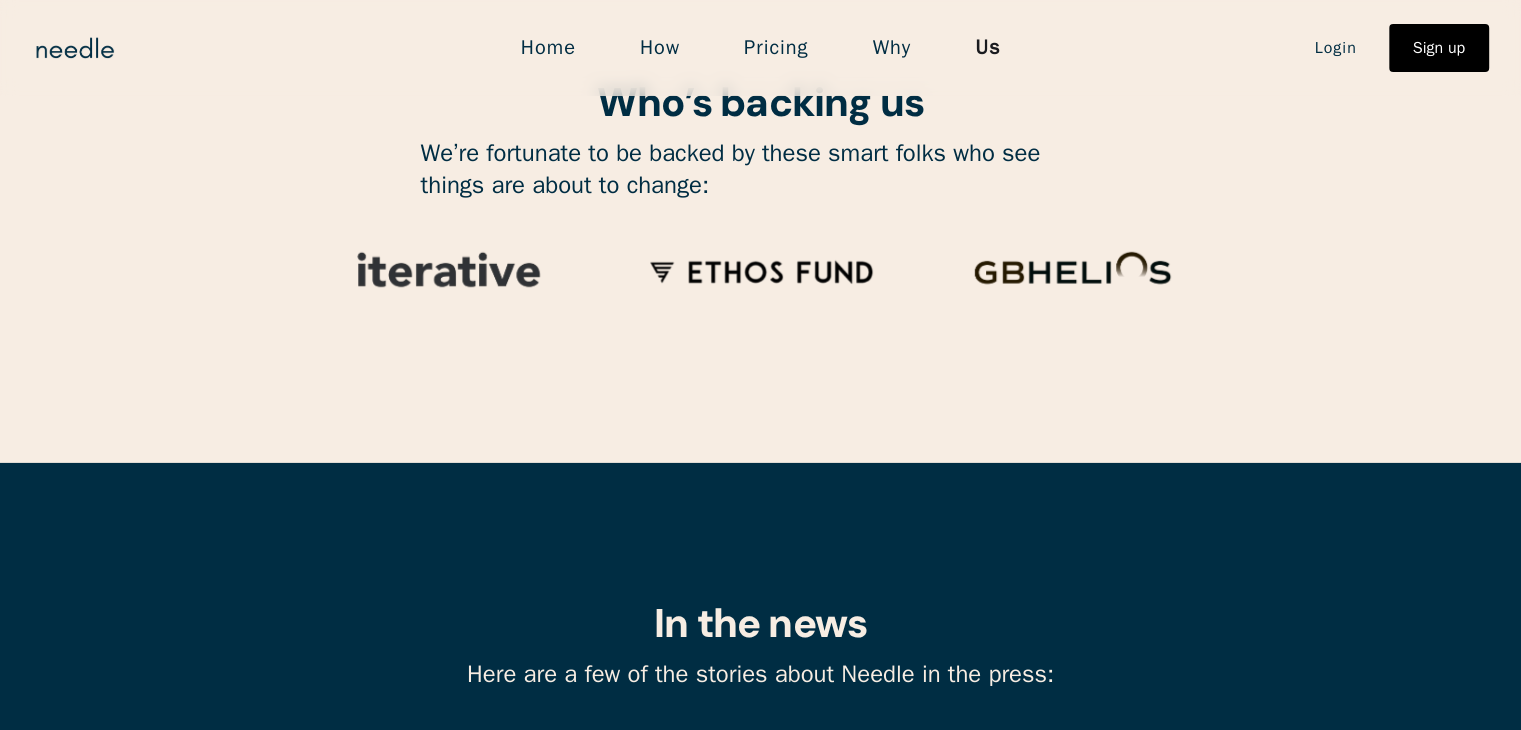 scroll, scrollTop: 6792, scrollLeft: 0, axis: vertical 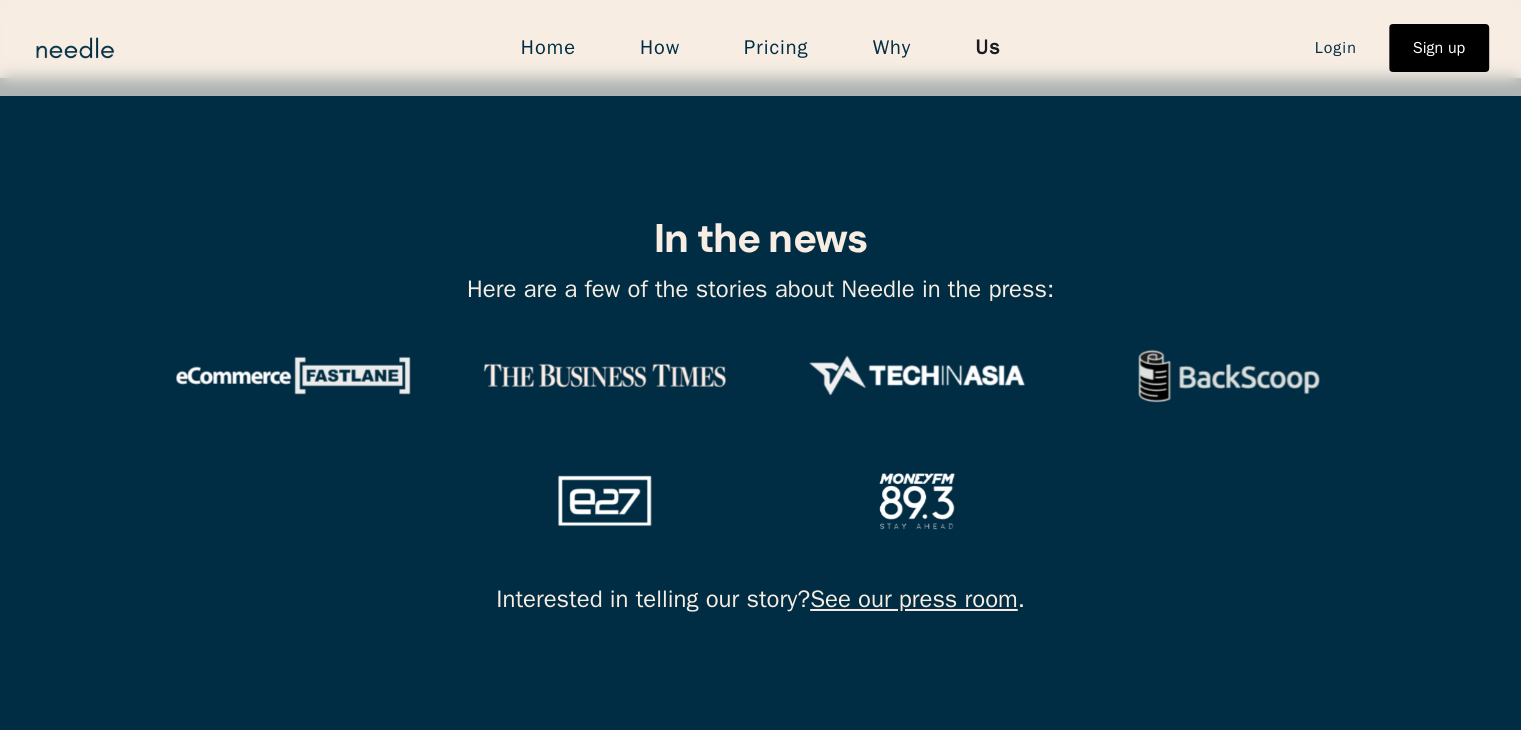 drag, startPoint x: 1516, startPoint y: 688, endPoint x: 1505, endPoint y: 556, distance: 132.45753 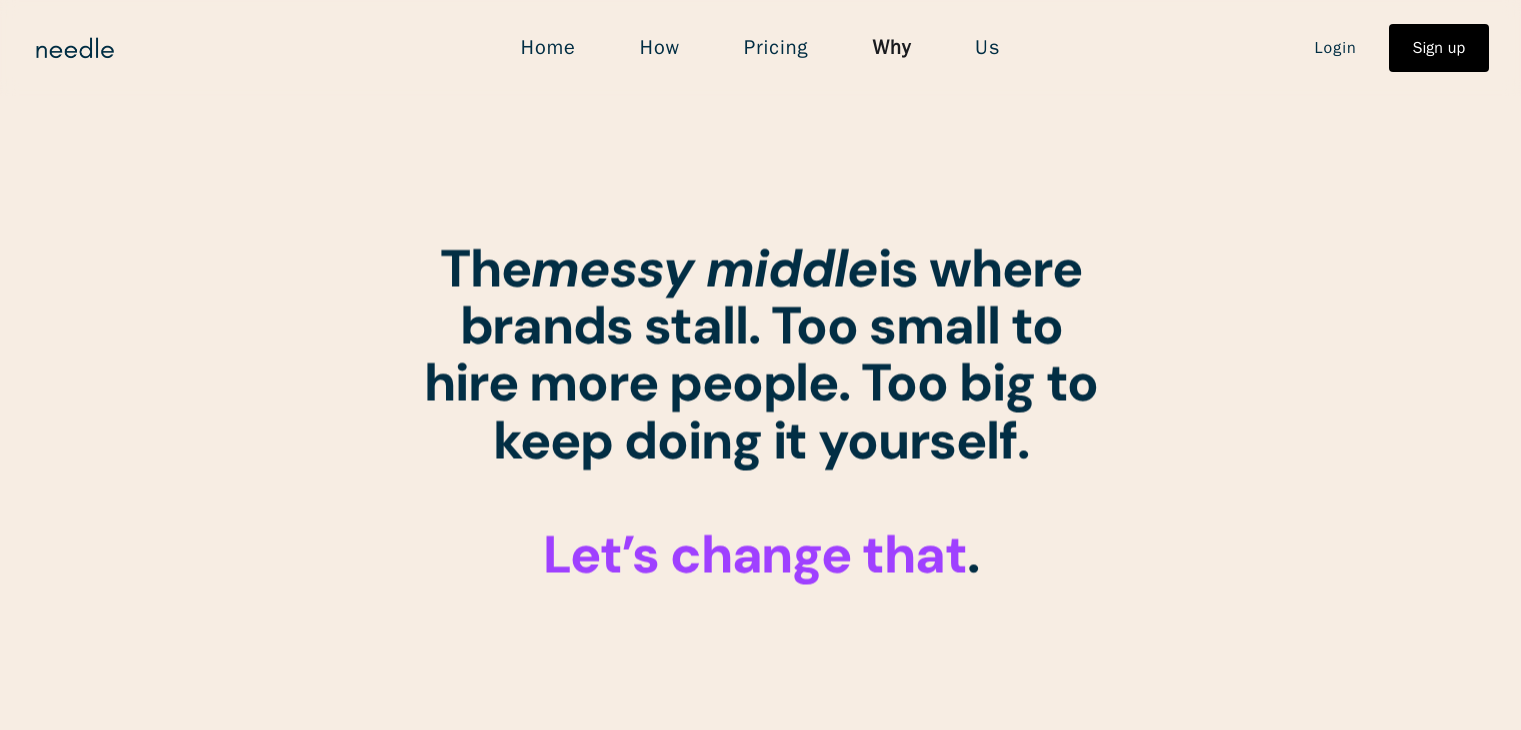 scroll, scrollTop: 0, scrollLeft: 0, axis: both 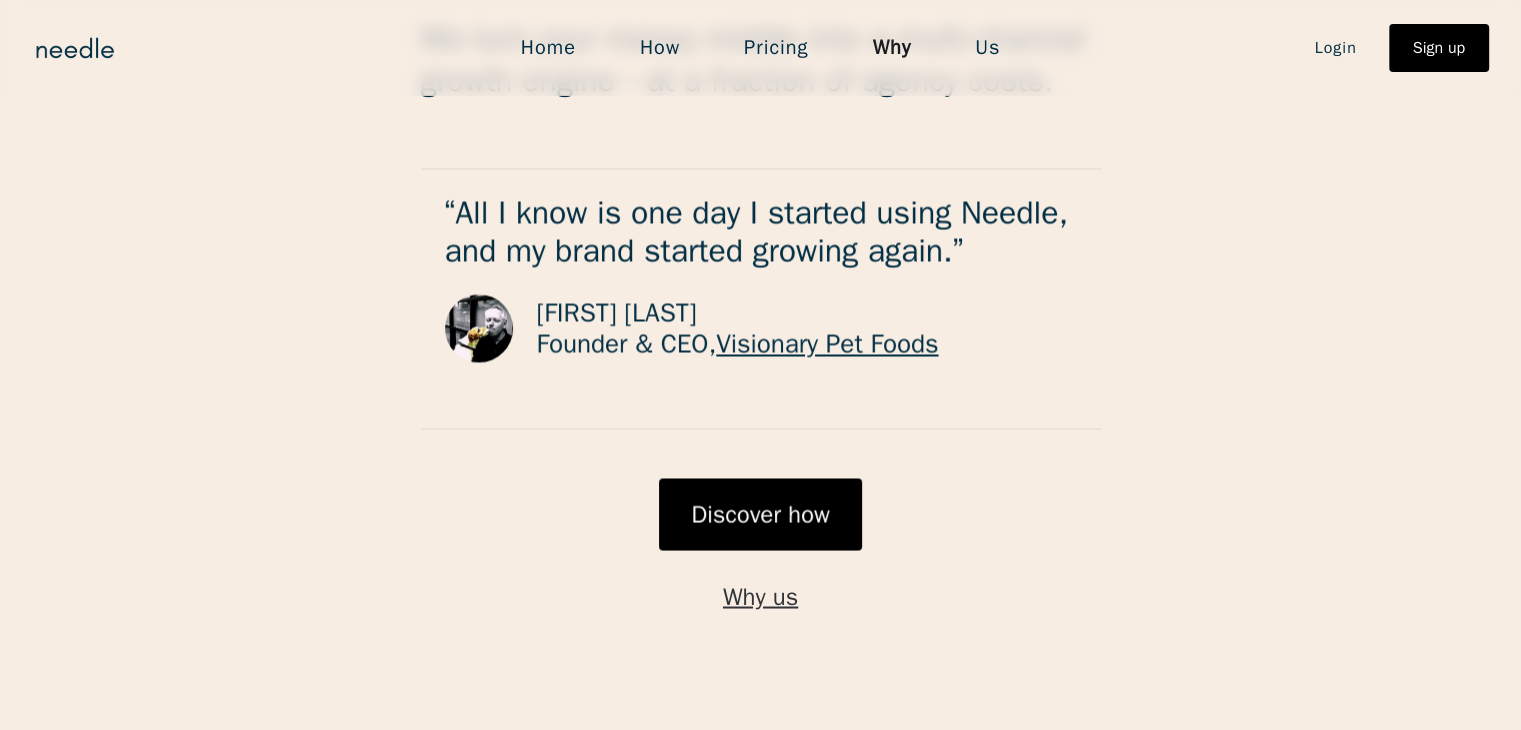 click on "Why us" at bounding box center [760, 596] 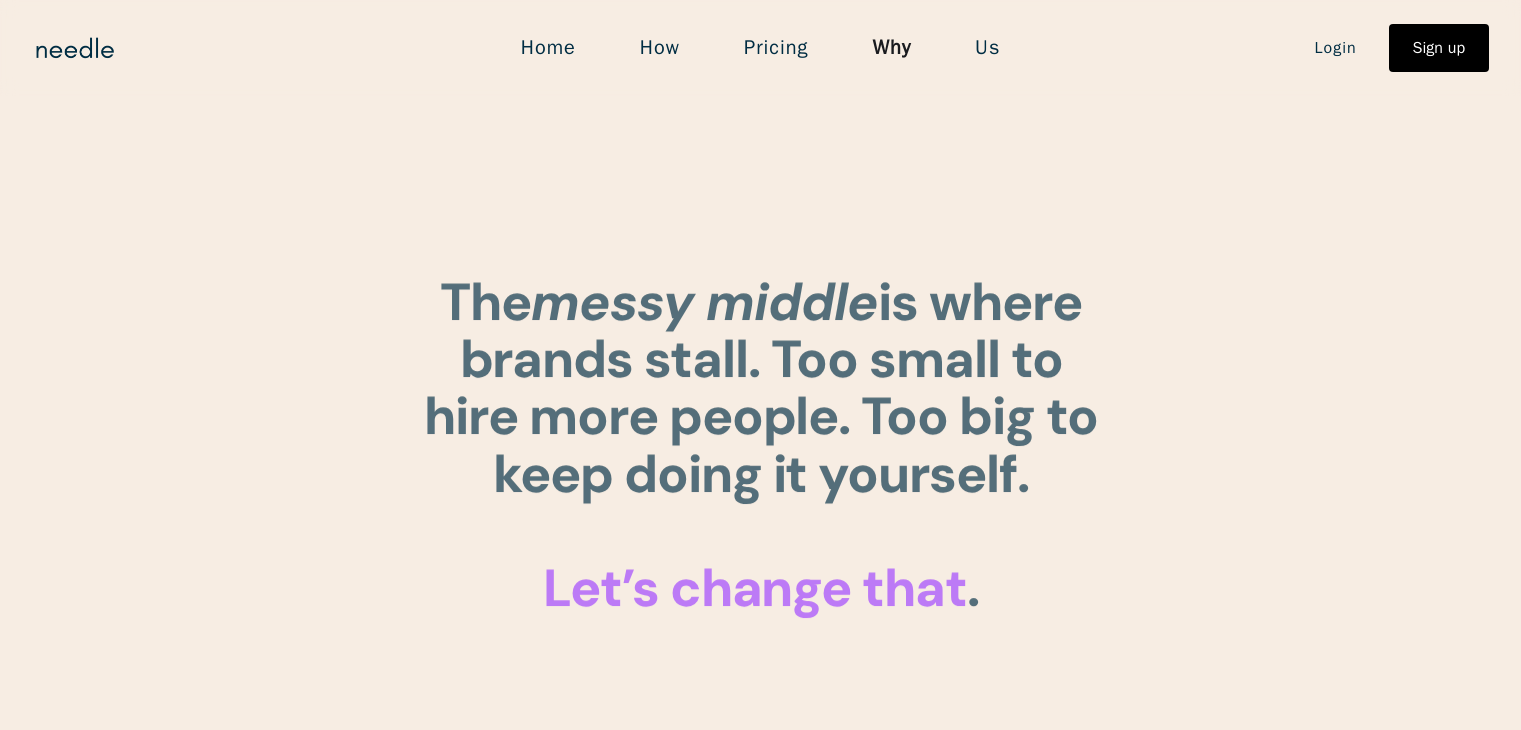 scroll, scrollTop: 0, scrollLeft: 0, axis: both 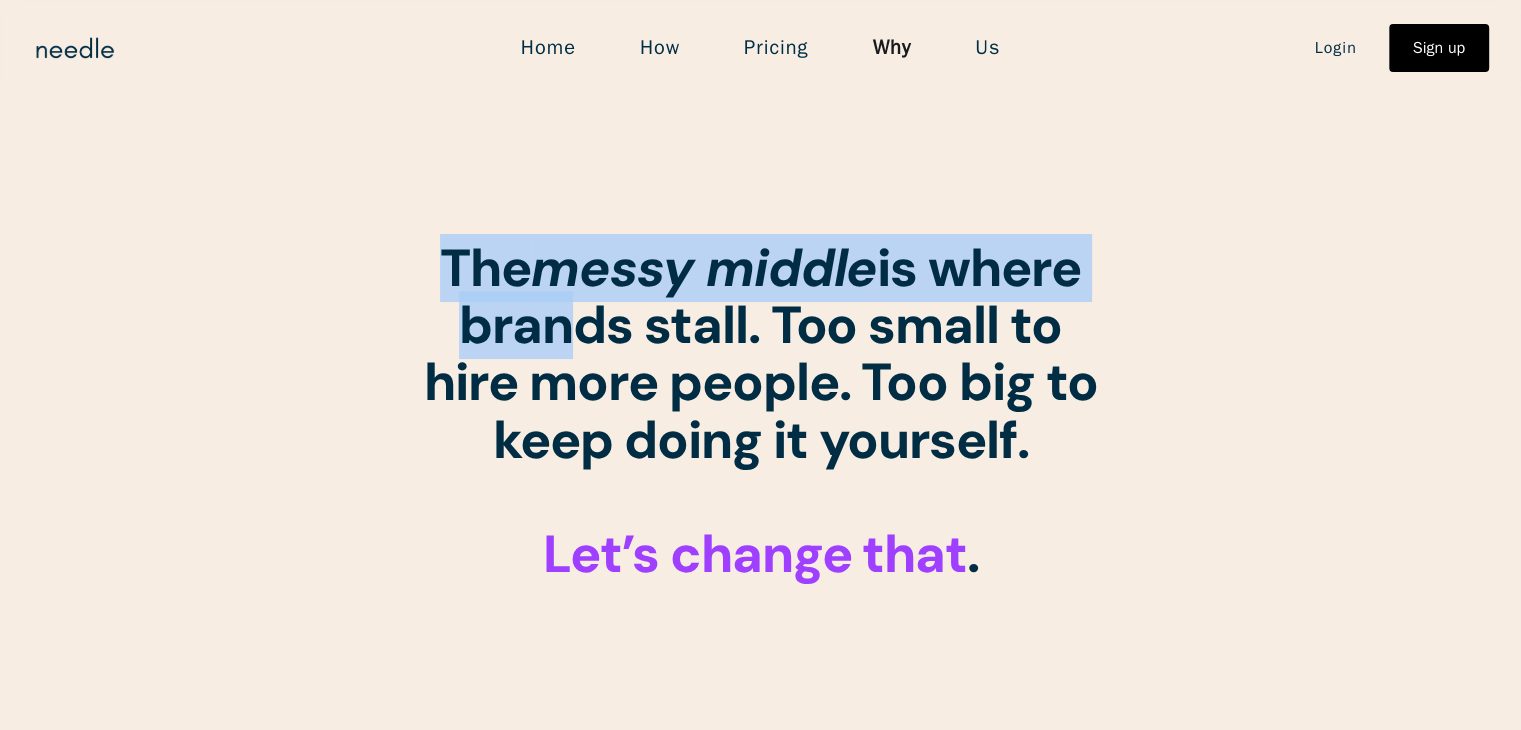 drag, startPoint x: 419, startPoint y: 236, endPoint x: 546, endPoint y: 293, distance: 139.20488 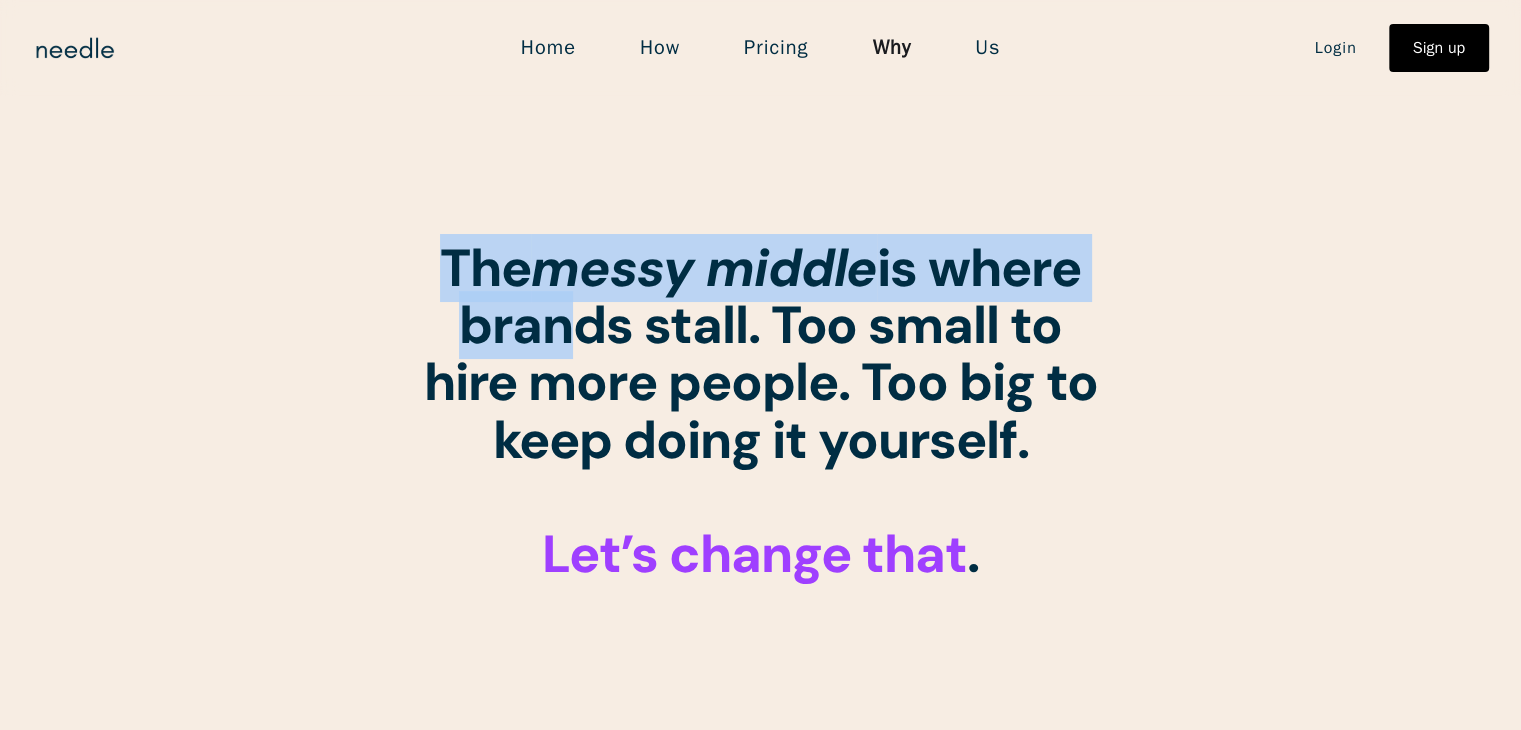 click on "The  messy middle  is where brands stall. Too small to hire more people. Too big to keep doing it yourself .  ‍ ‍ Let’s change that . Stakes are high. It’s easy to launch a brand. Harder than ever to grow one. Your to-dos include: Spend to find customers on Instagram, TikTok, and Google Sell to customers on various platforms like Shopify and Amazon Create short-lived, disposable content to get noticed in a sea of choices Reply to customer support emails Check and re-stock your inventory of products Create and test new products Find better fulfilment logistics partners Analyse ad spend, sales, and social media metrics Do all of the above with fewer people, less money, and less experience" at bounding box center (760, 1042) 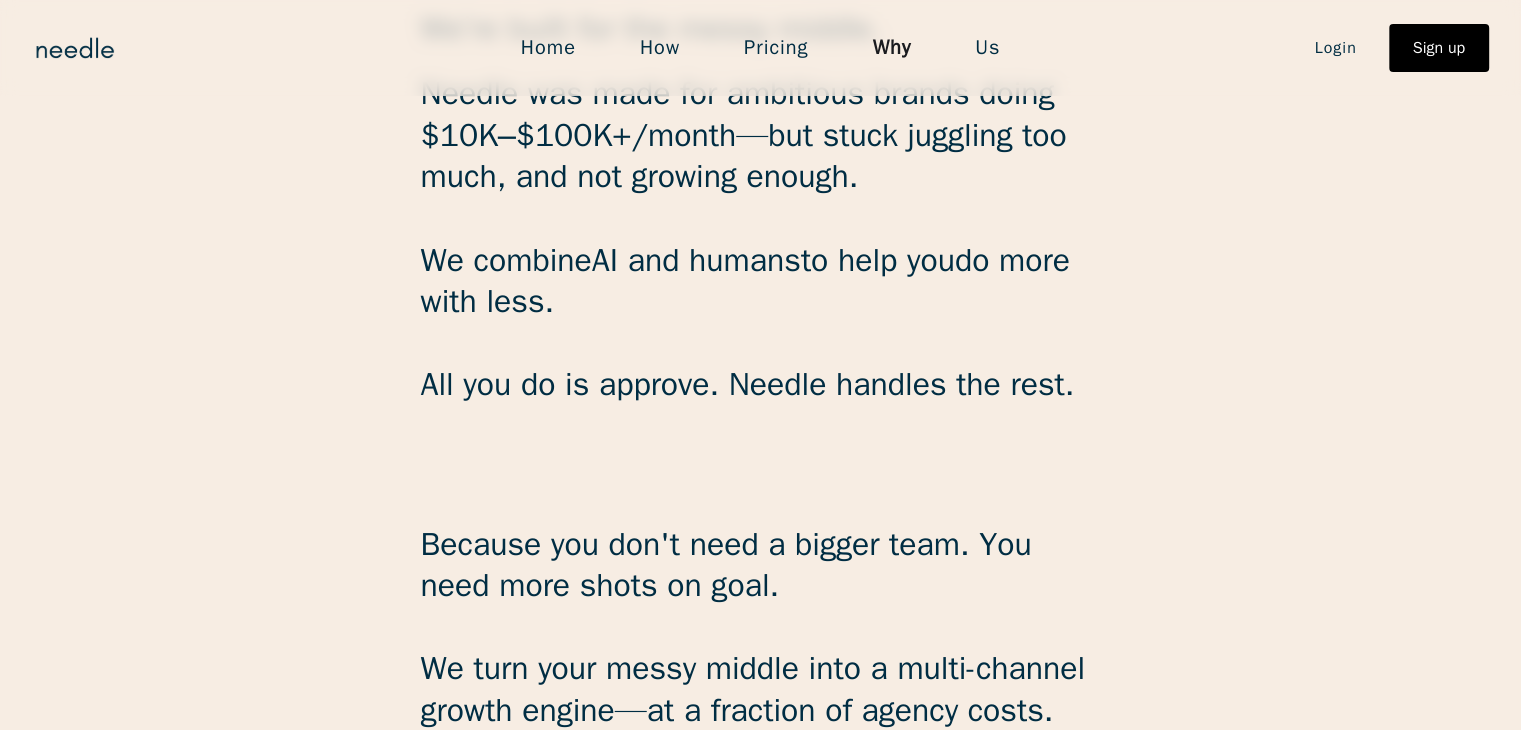 scroll, scrollTop: 2902, scrollLeft: 0, axis: vertical 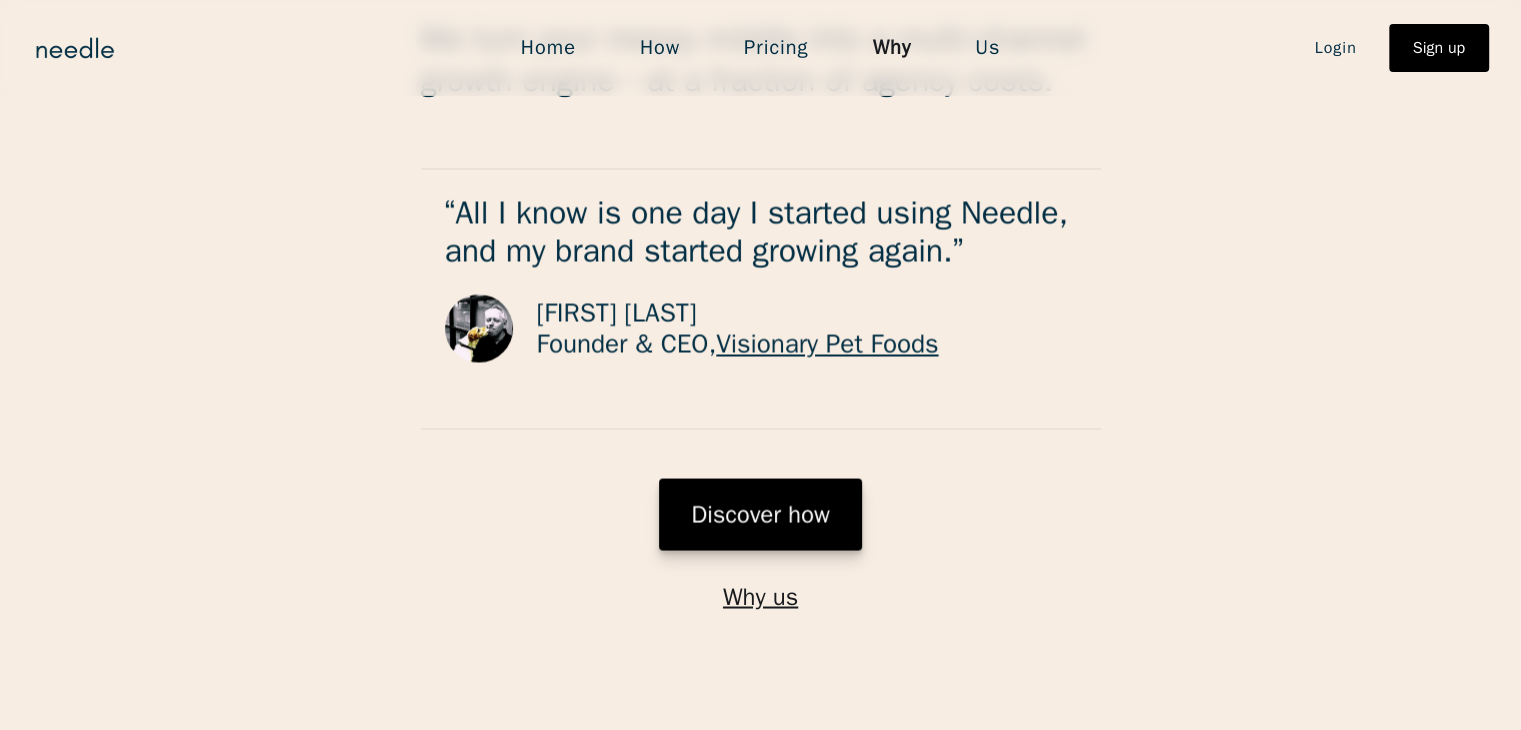 click on "Discover how" at bounding box center [760, 514] 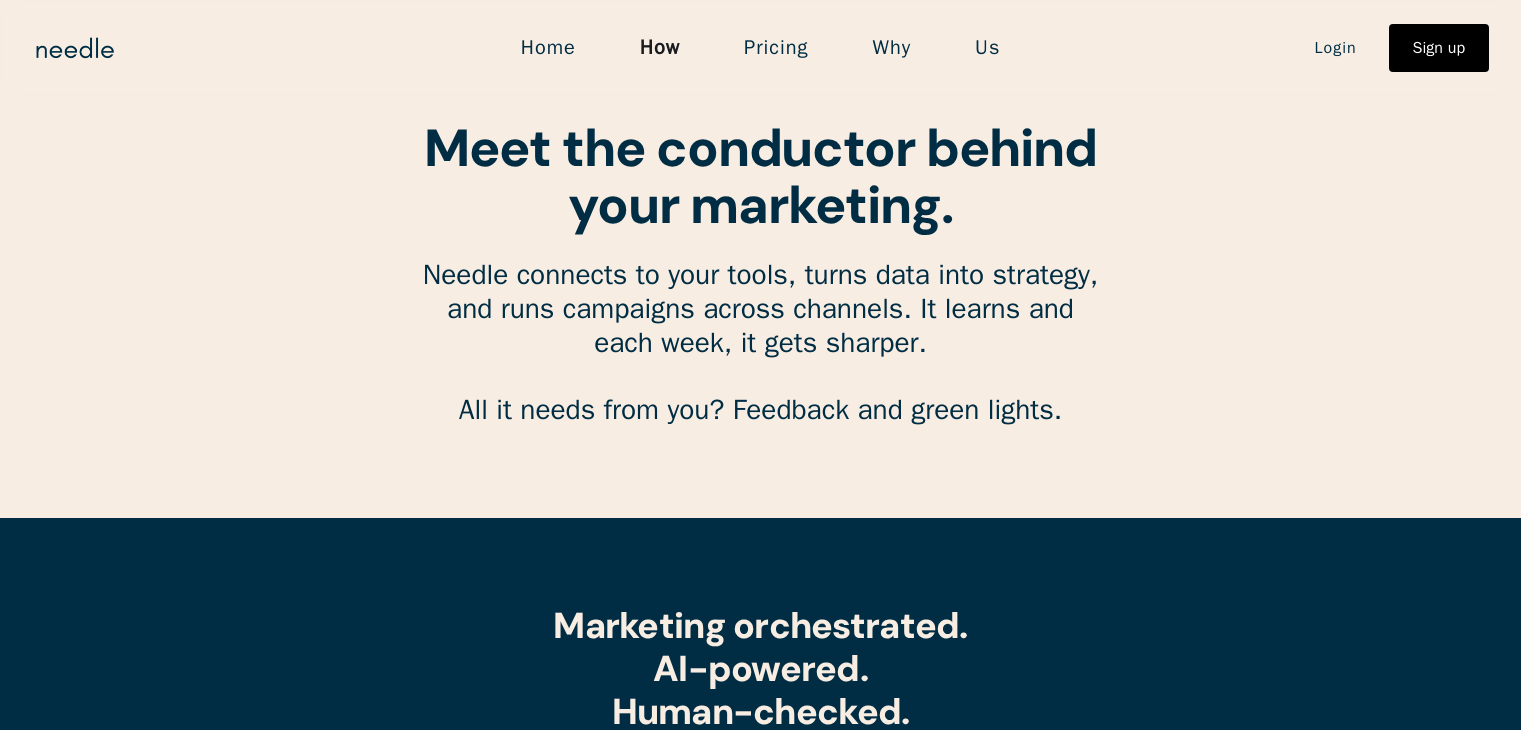 scroll, scrollTop: 0, scrollLeft: 0, axis: both 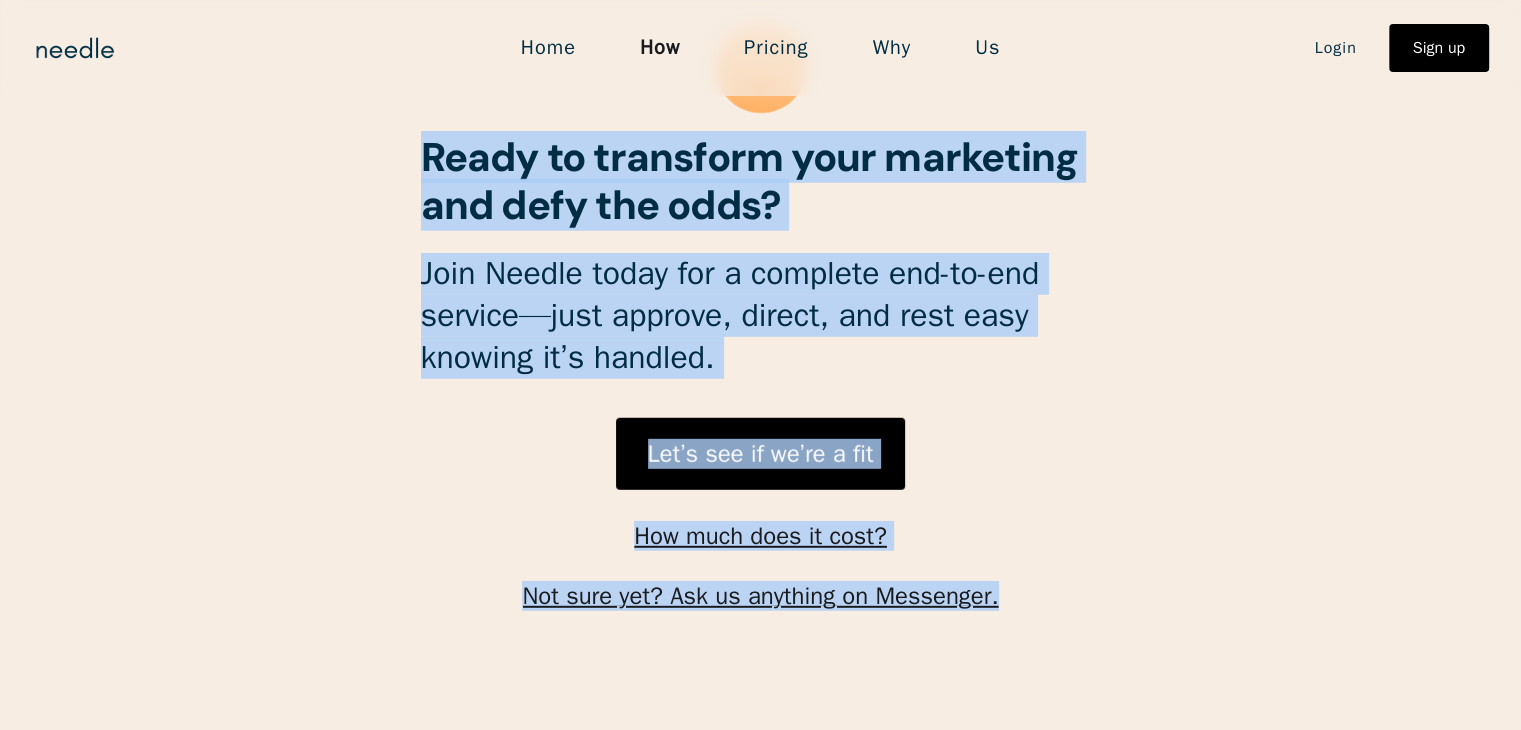 drag, startPoint x: 421, startPoint y: 114, endPoint x: 1139, endPoint y: 776, distance: 976.6105 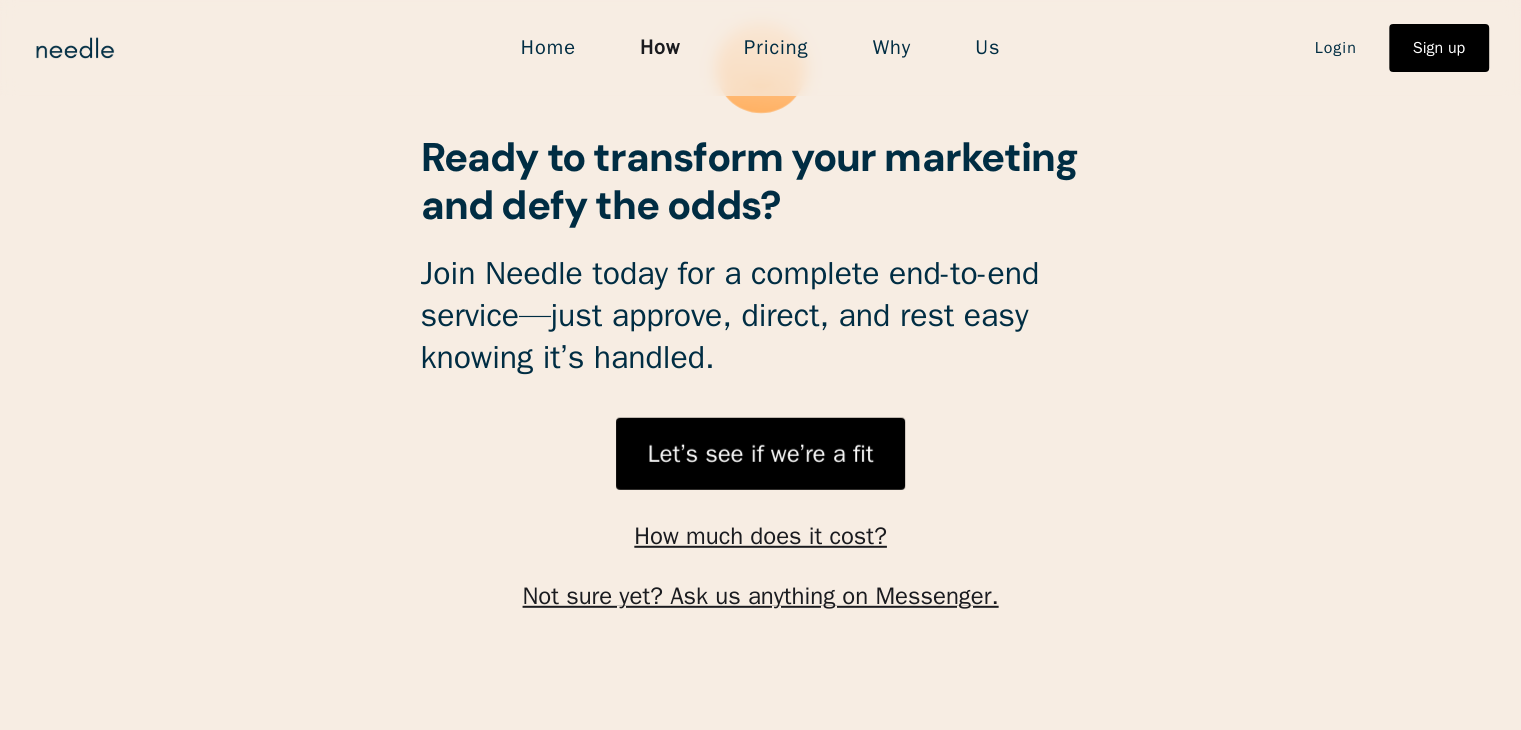 click on "Home" at bounding box center (548, 48) 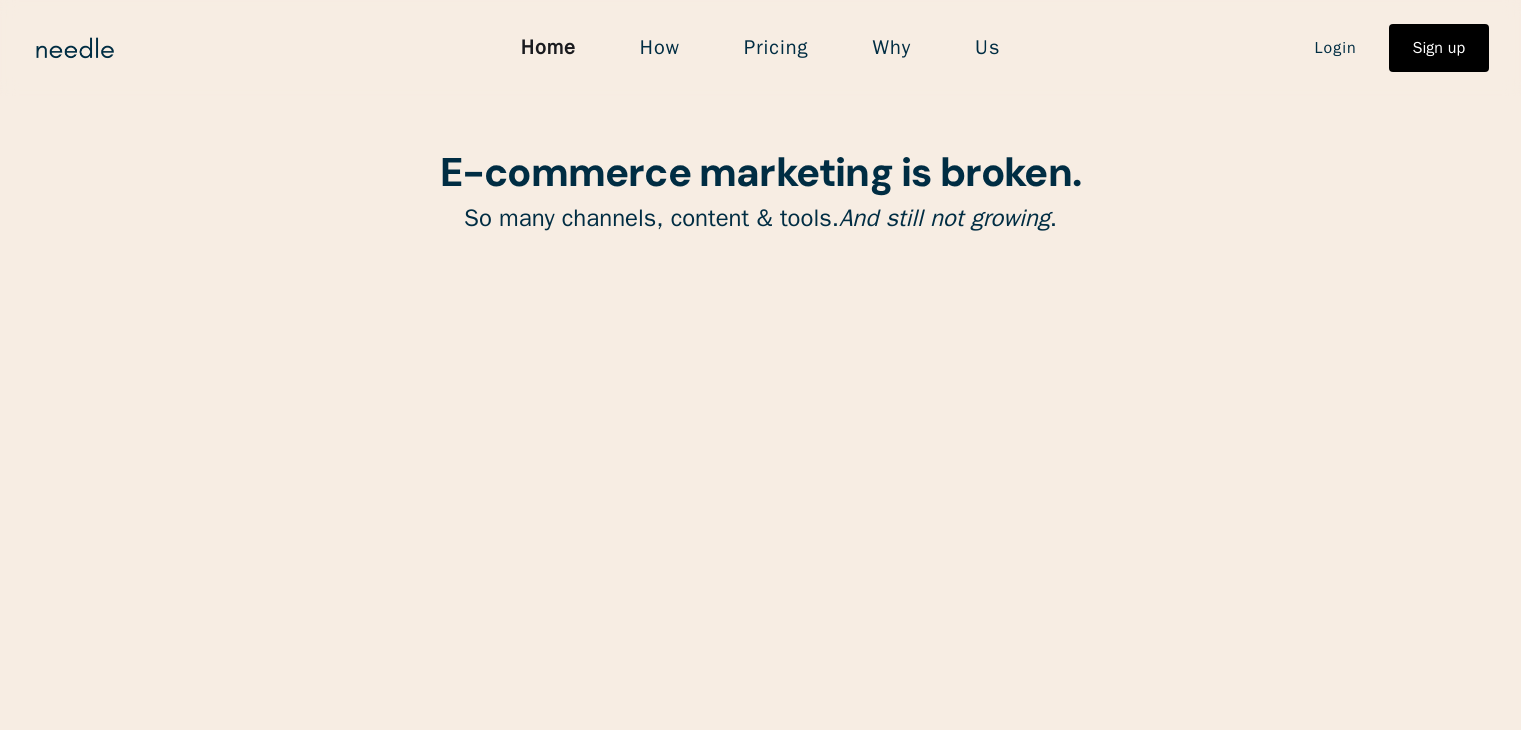 scroll, scrollTop: 0, scrollLeft: 0, axis: both 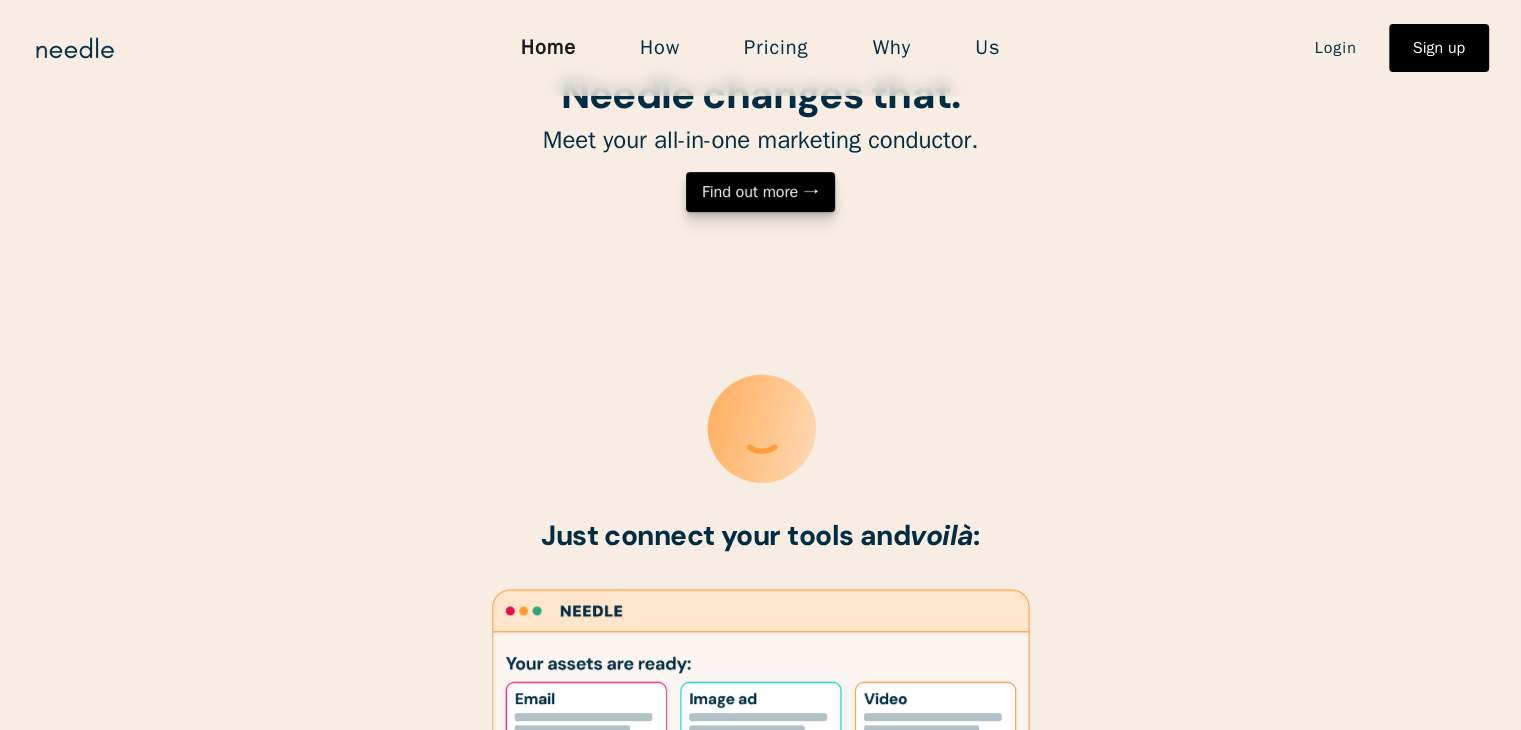 click on "Find out more →" at bounding box center [760, 192] 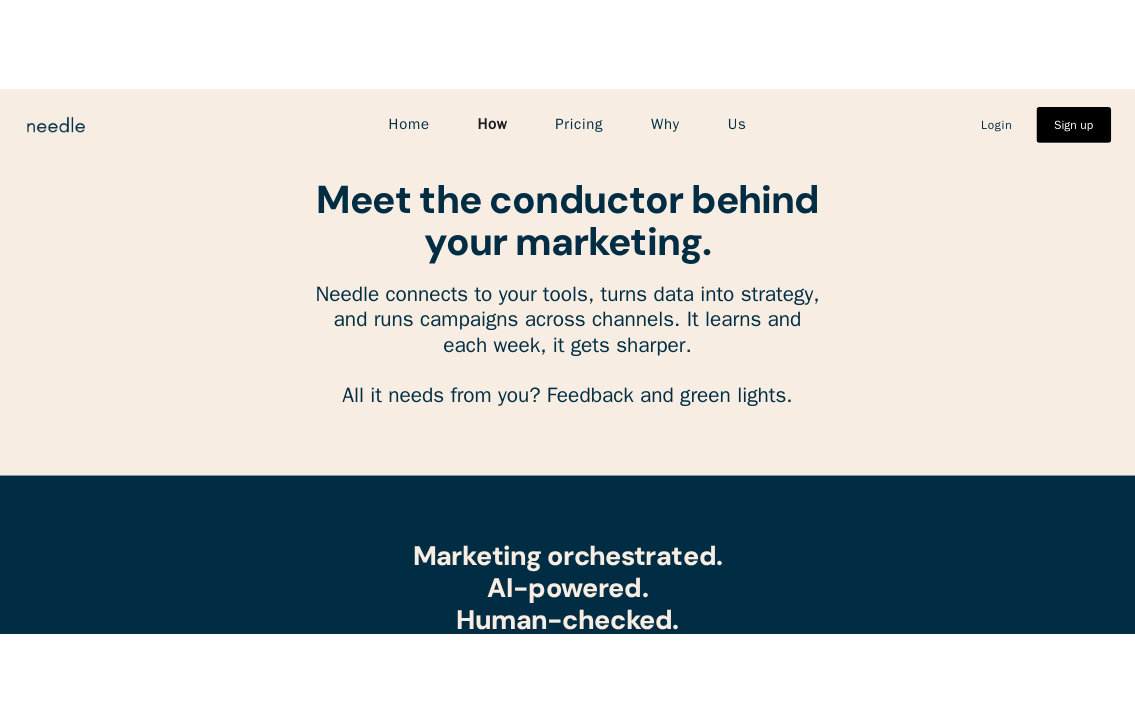 scroll, scrollTop: 0, scrollLeft: 0, axis: both 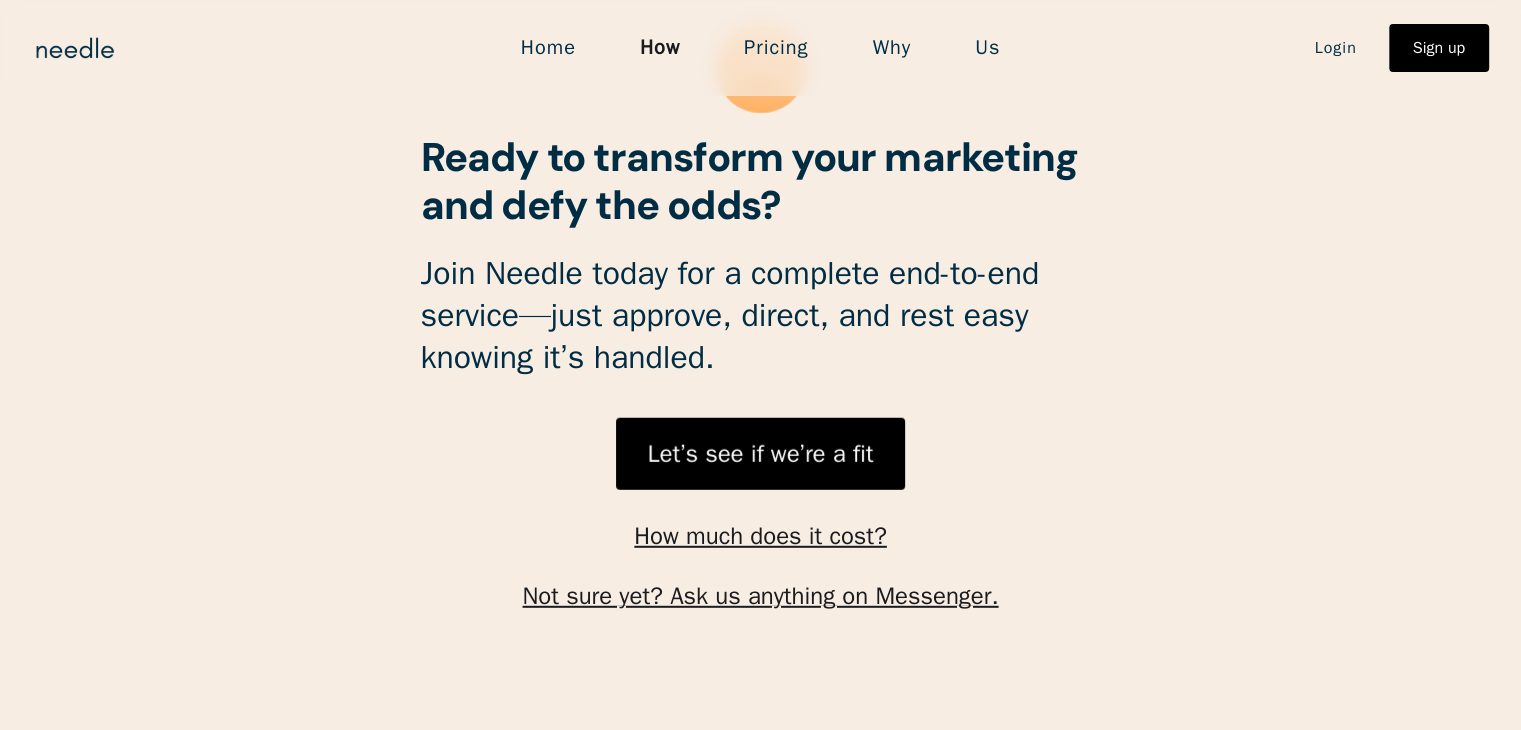 click on "Home" at bounding box center [548, 48] 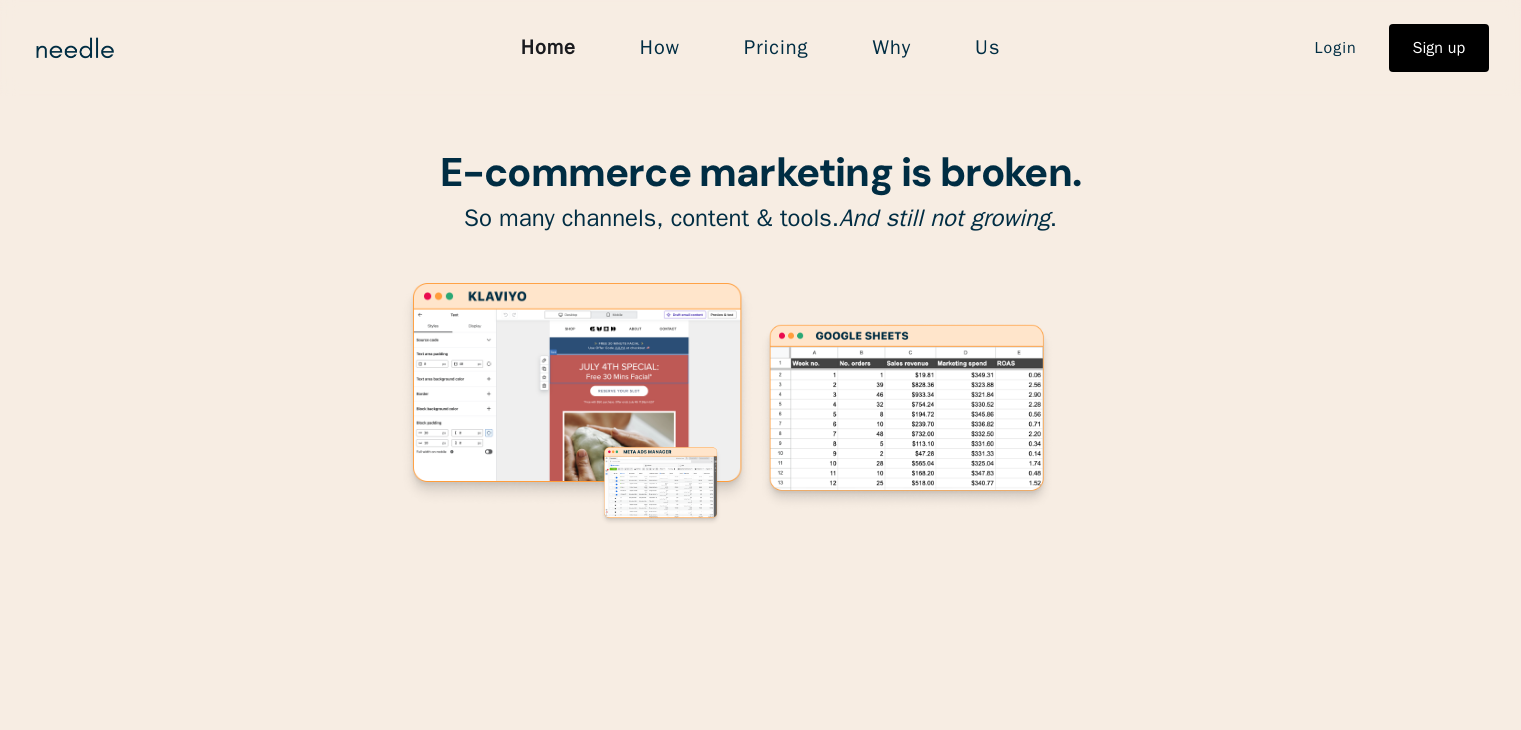 scroll, scrollTop: 0, scrollLeft: 0, axis: both 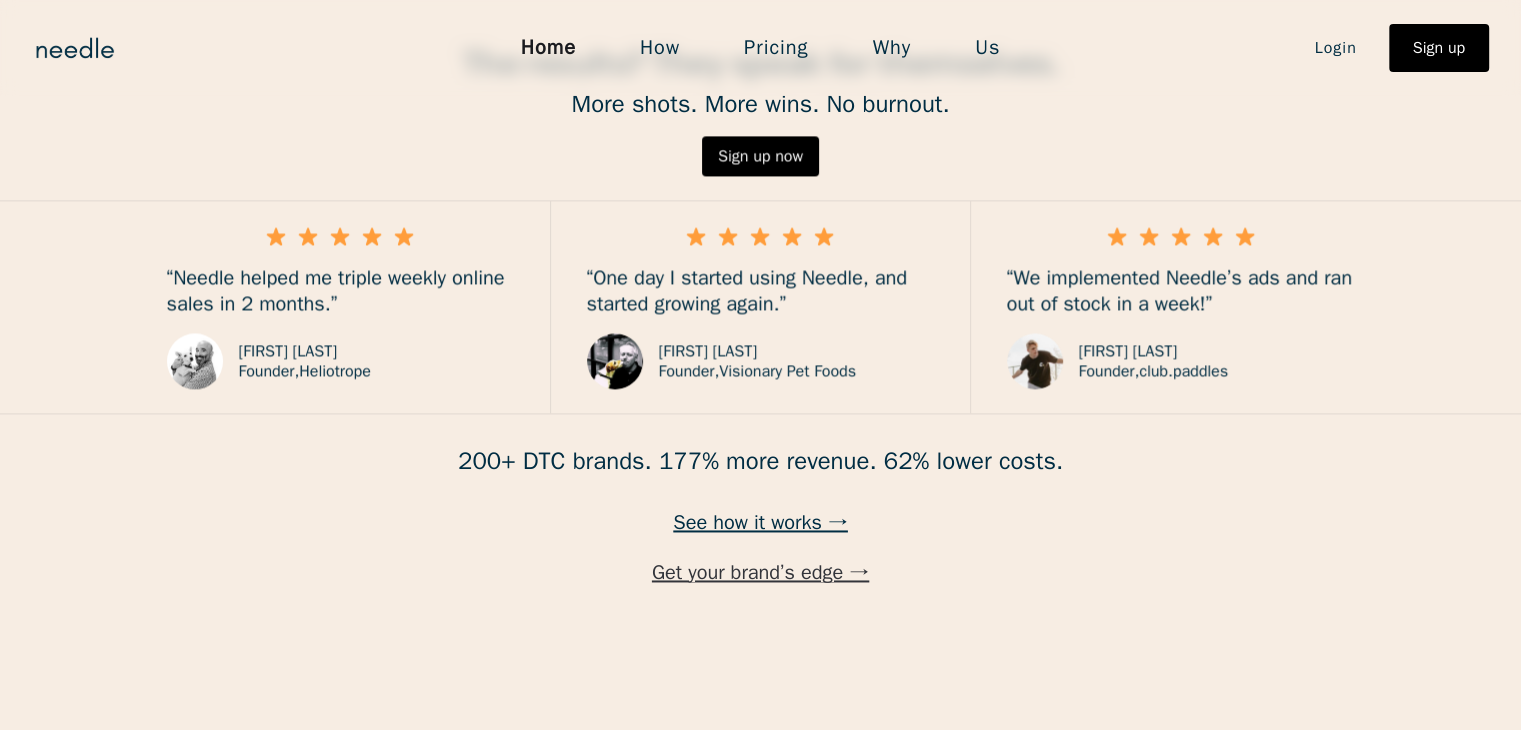 click on "Get your brand’s edge →" at bounding box center [760, 573] 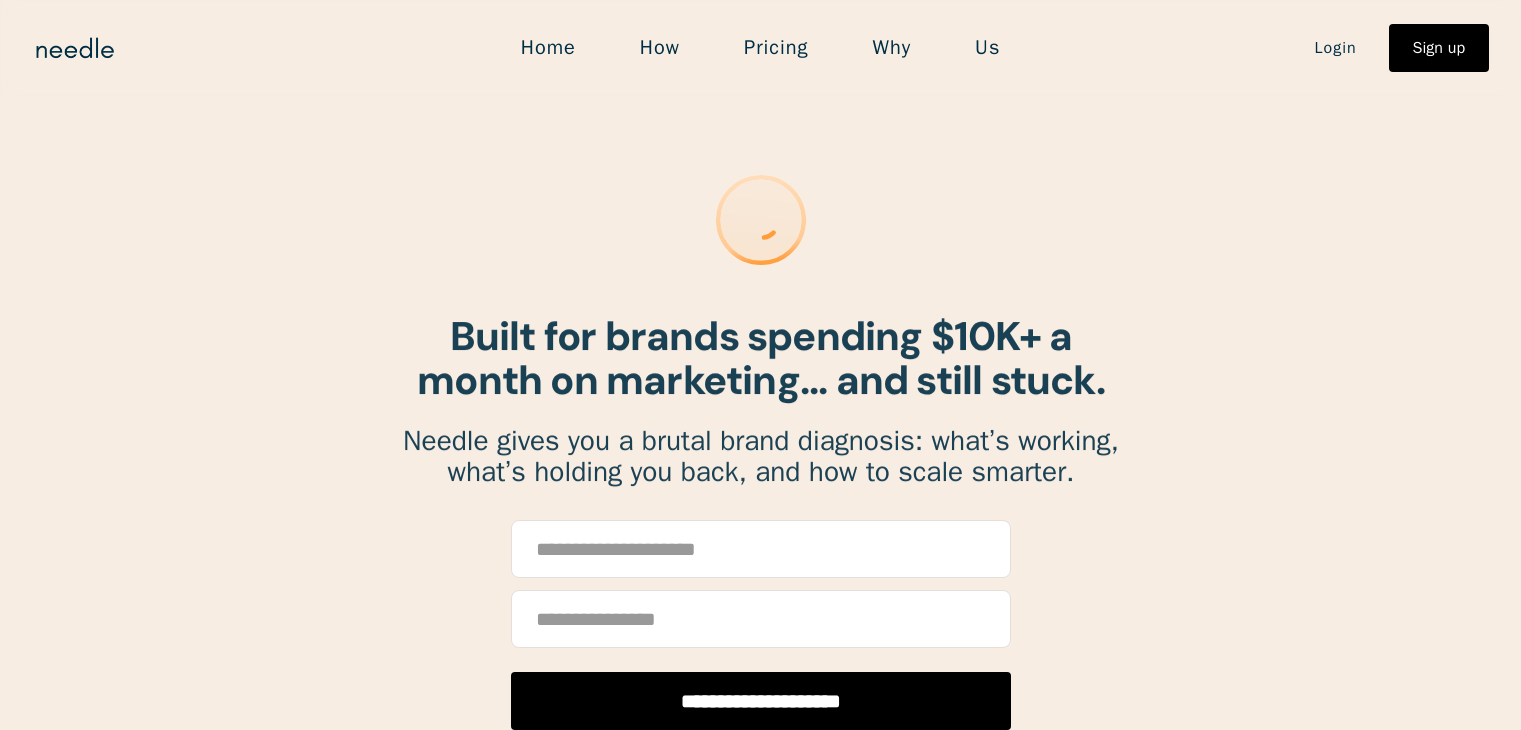 scroll, scrollTop: 0, scrollLeft: 0, axis: both 